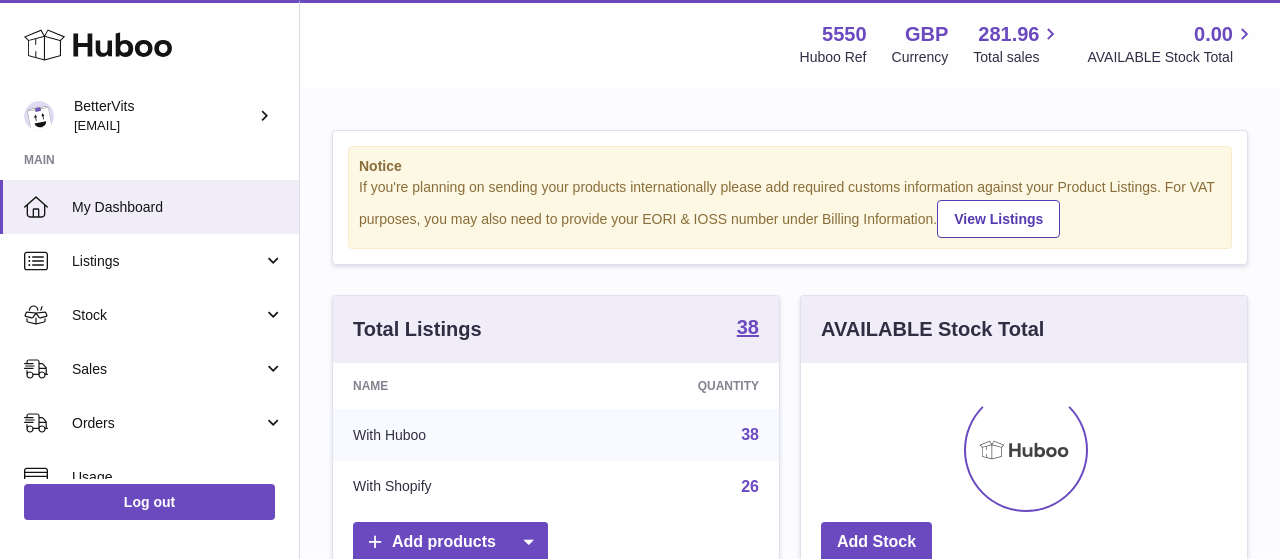 scroll, scrollTop: 0, scrollLeft: 0, axis: both 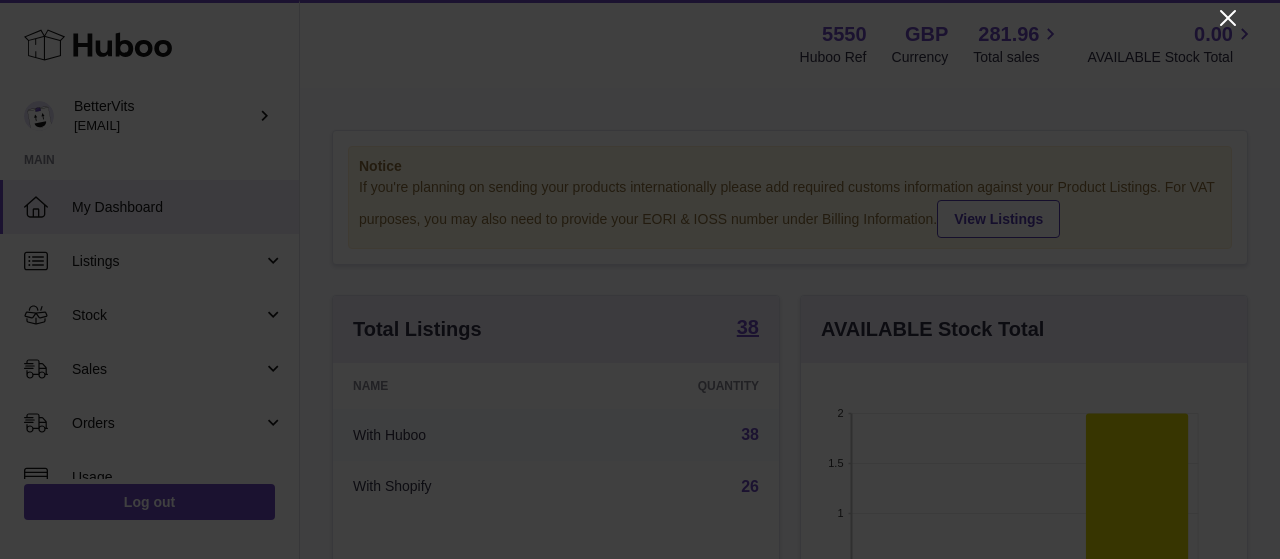 click 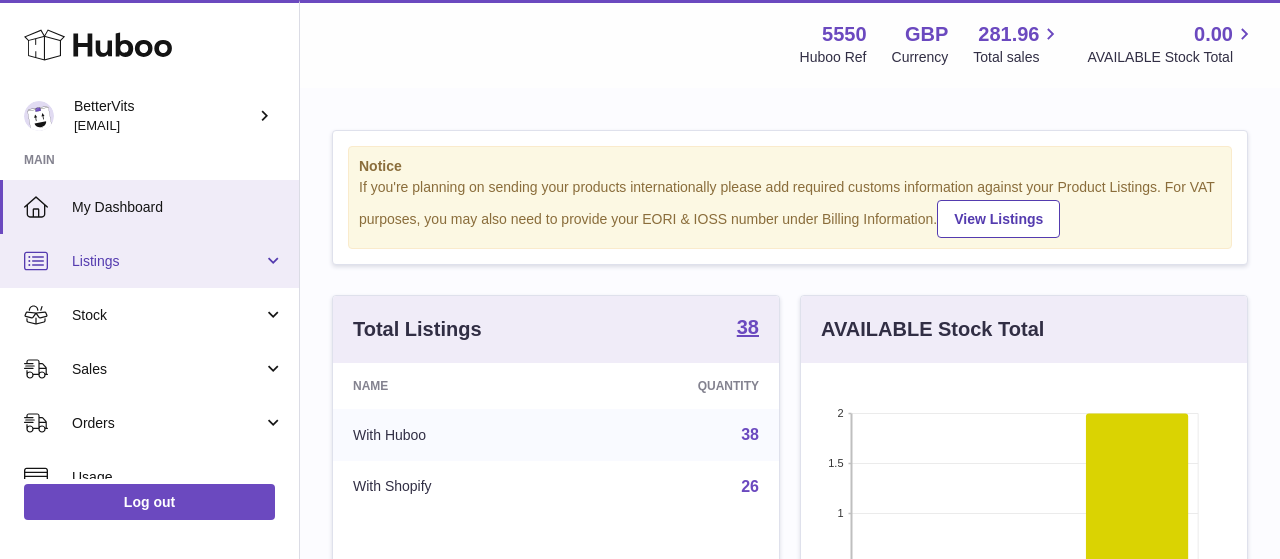 click on "Listings" at bounding box center (149, 261) 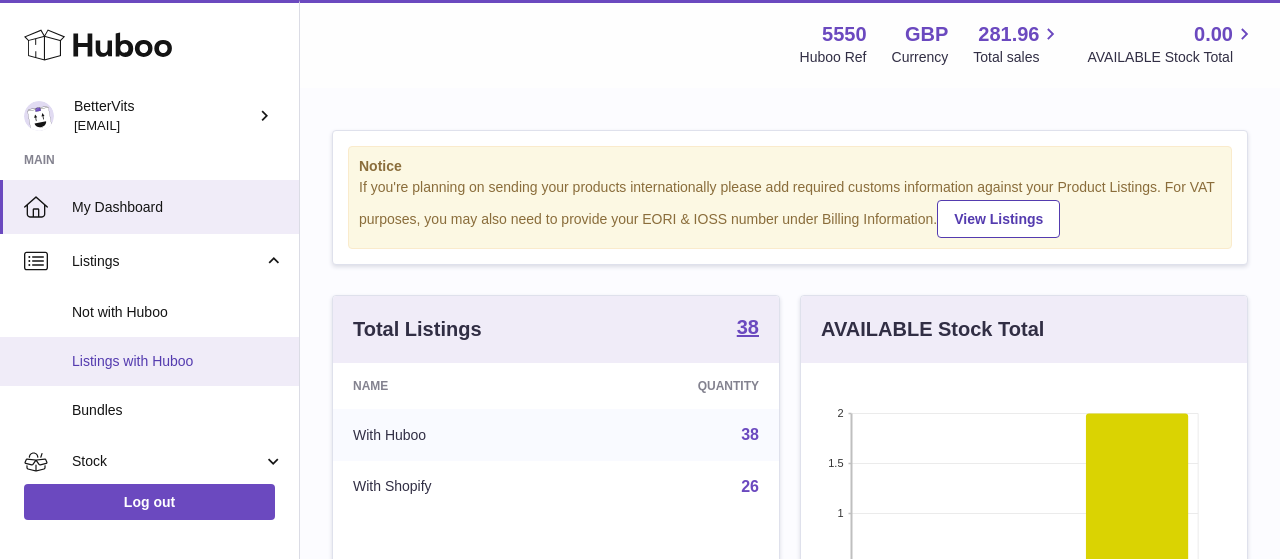 scroll, scrollTop: 232, scrollLeft: 0, axis: vertical 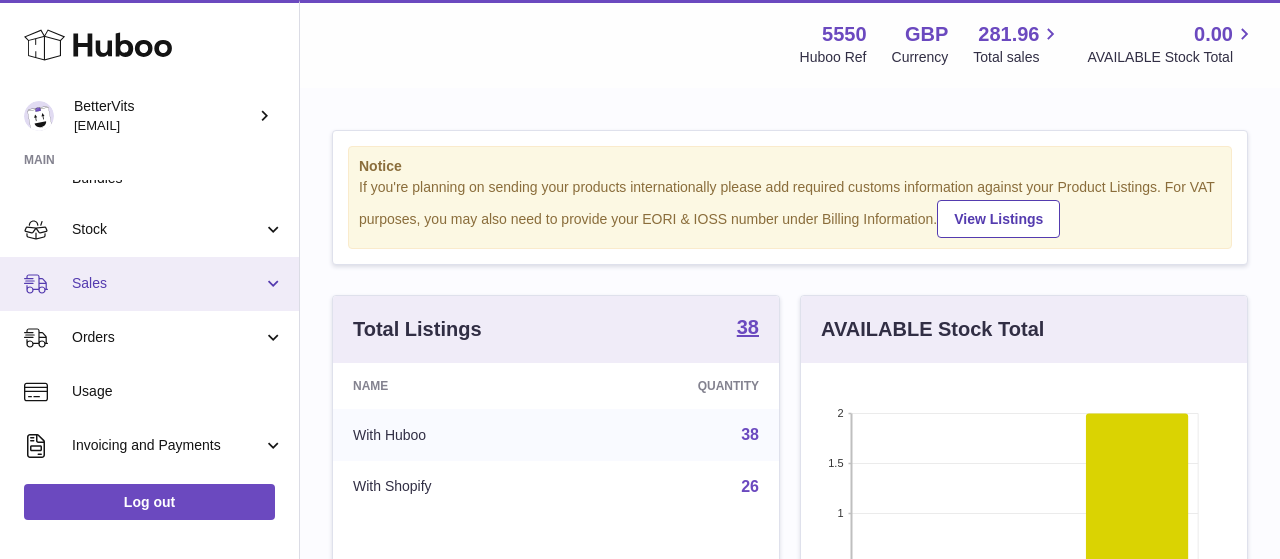 click on "Sales" at bounding box center [167, 283] 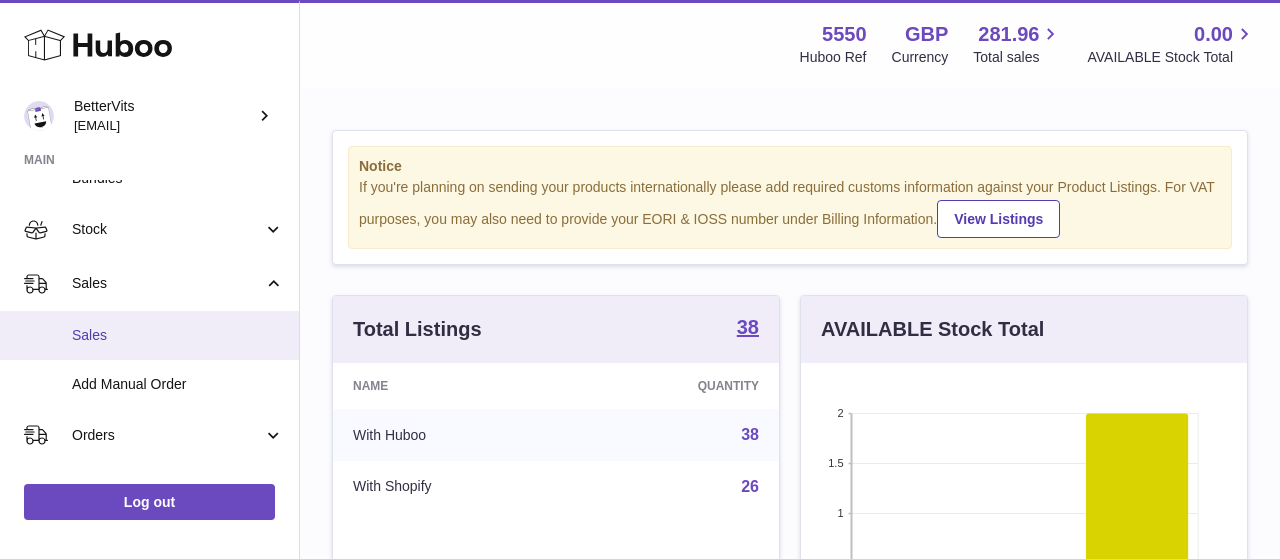 click on "Sales" at bounding box center [178, 335] 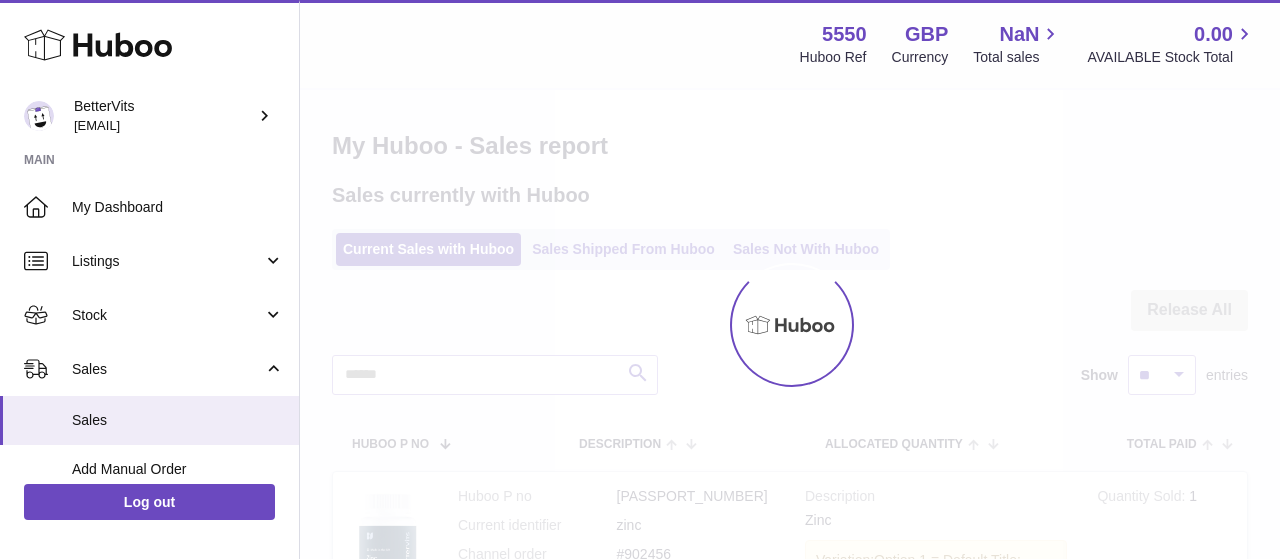 scroll, scrollTop: 0, scrollLeft: 0, axis: both 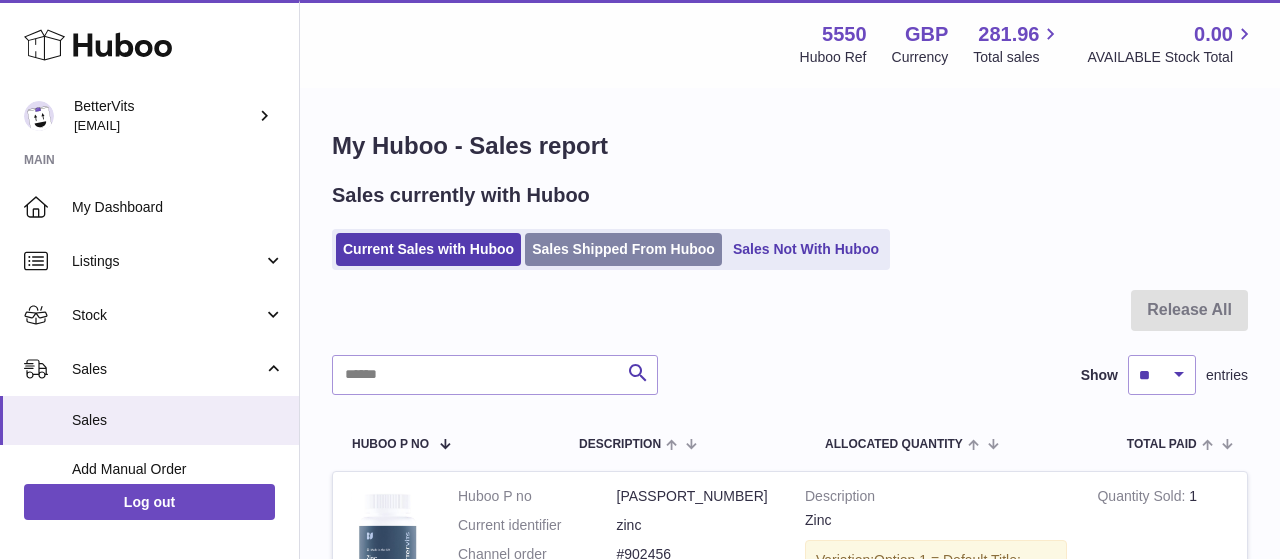 click on "Sales Shipped From Huboo" at bounding box center [623, 249] 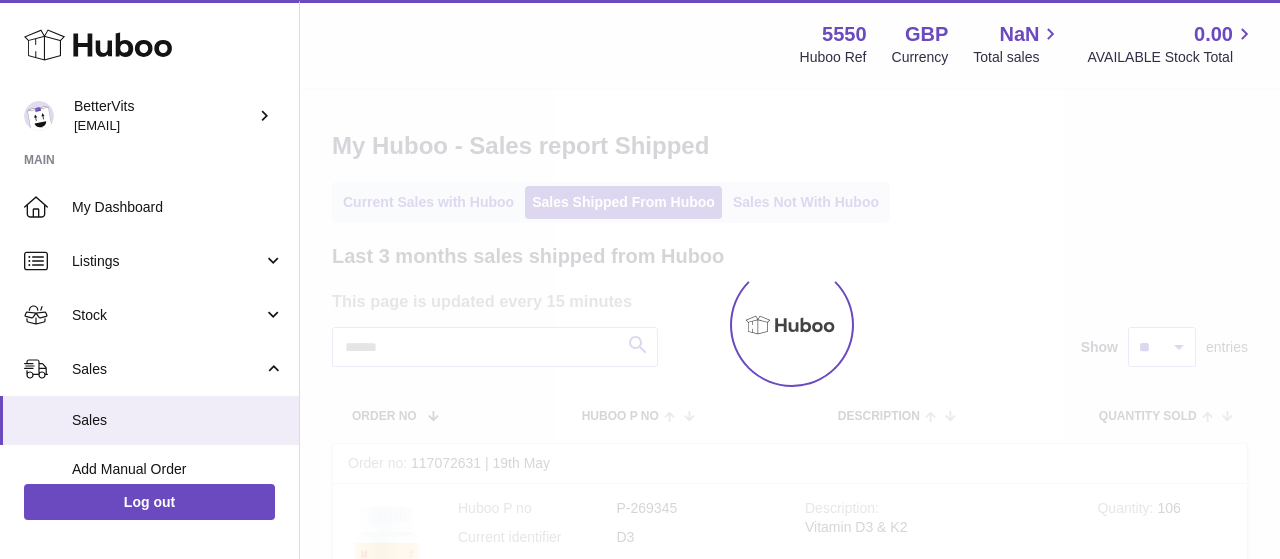 scroll, scrollTop: 0, scrollLeft: 0, axis: both 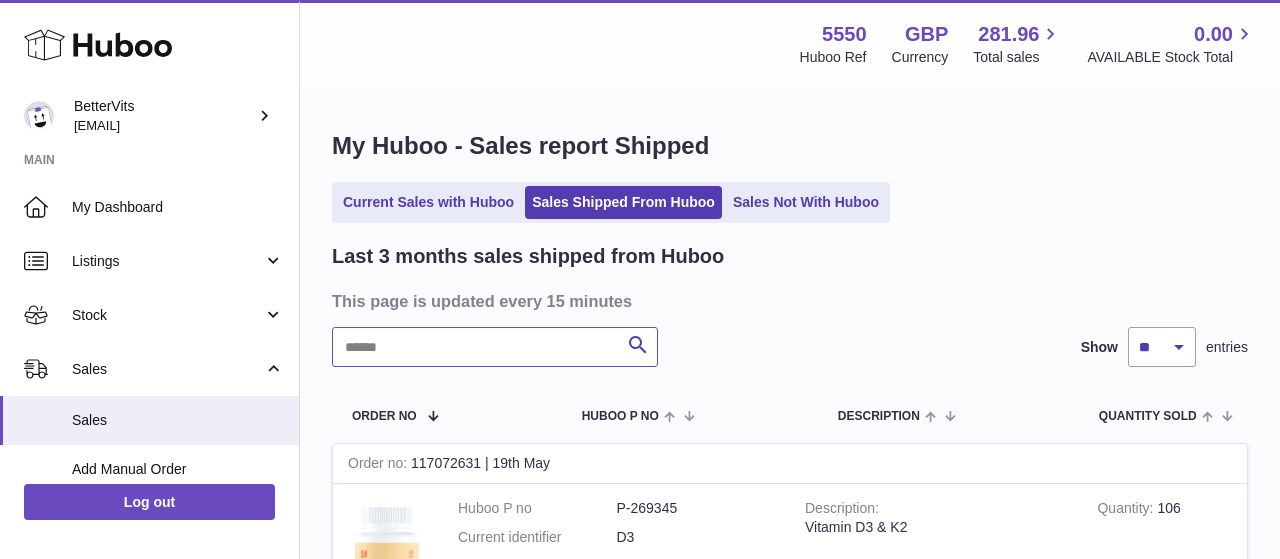 click at bounding box center (495, 347) 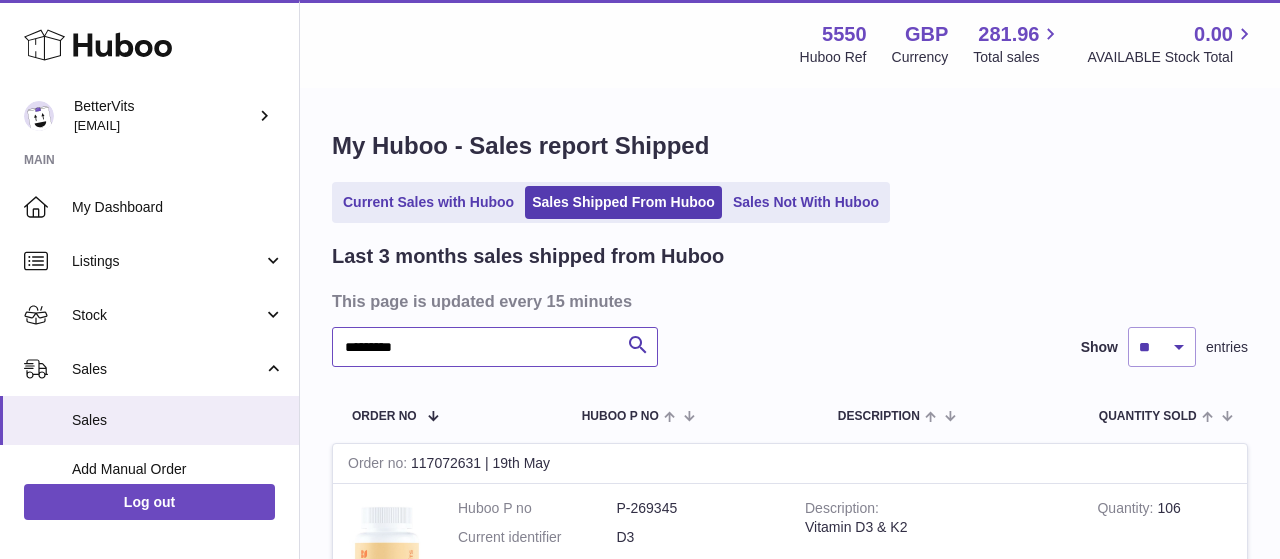 type on "*********" 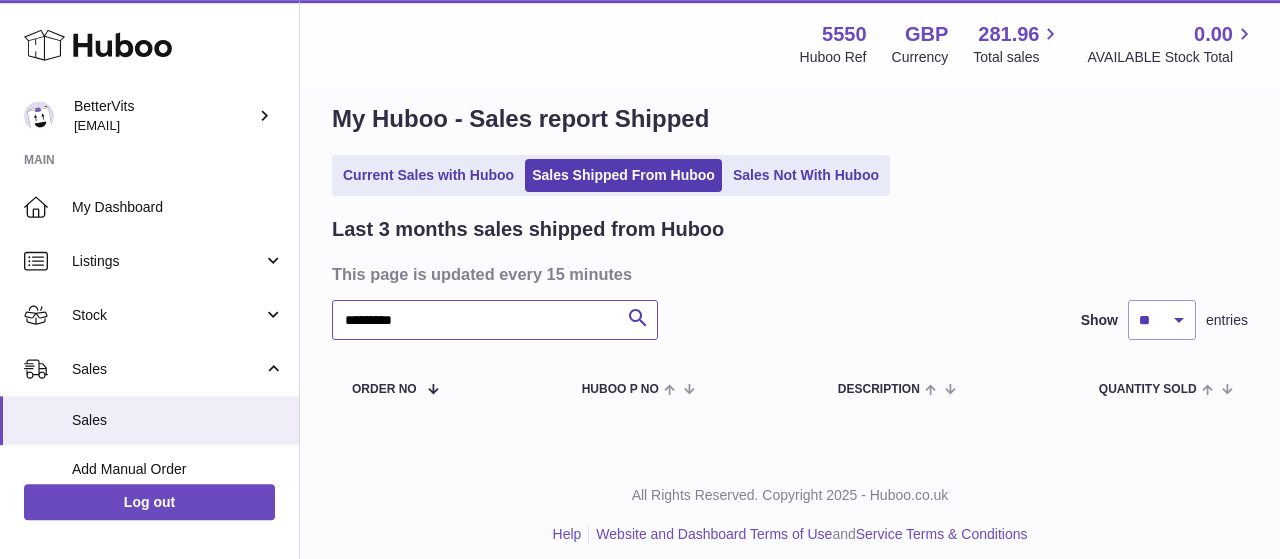 scroll, scrollTop: 41, scrollLeft: 0, axis: vertical 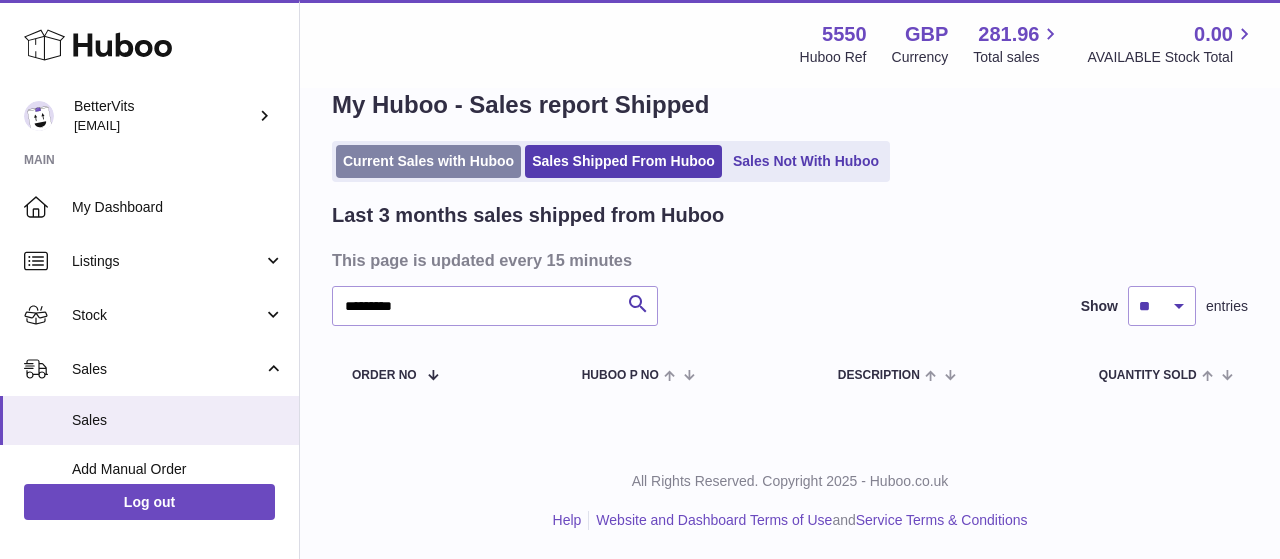 click on "Current Sales with Huboo" at bounding box center (428, 161) 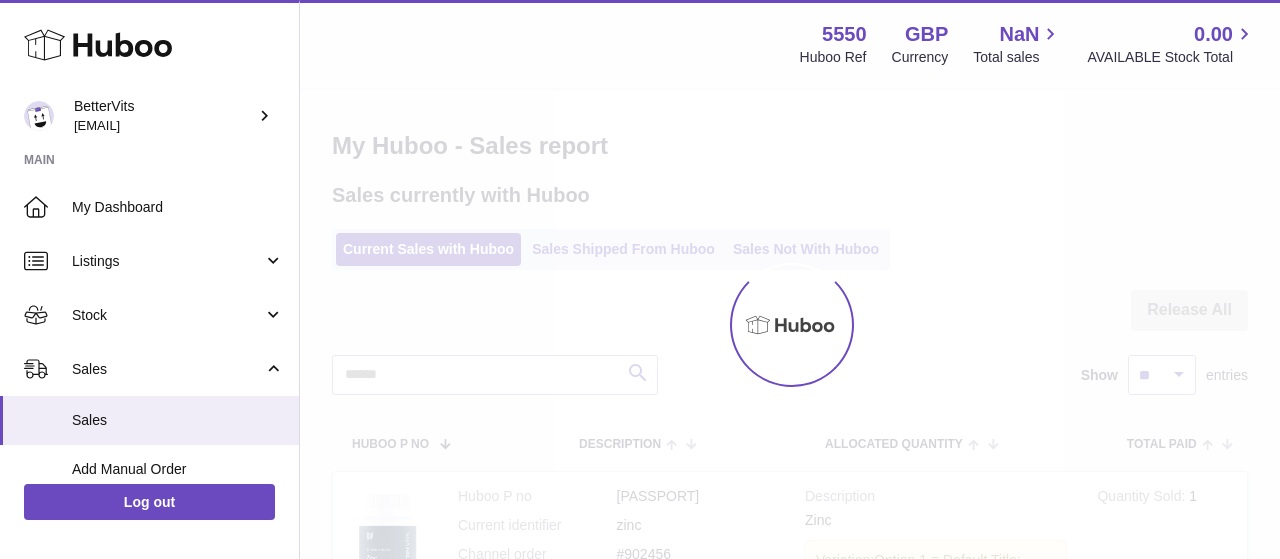 scroll, scrollTop: 0, scrollLeft: 0, axis: both 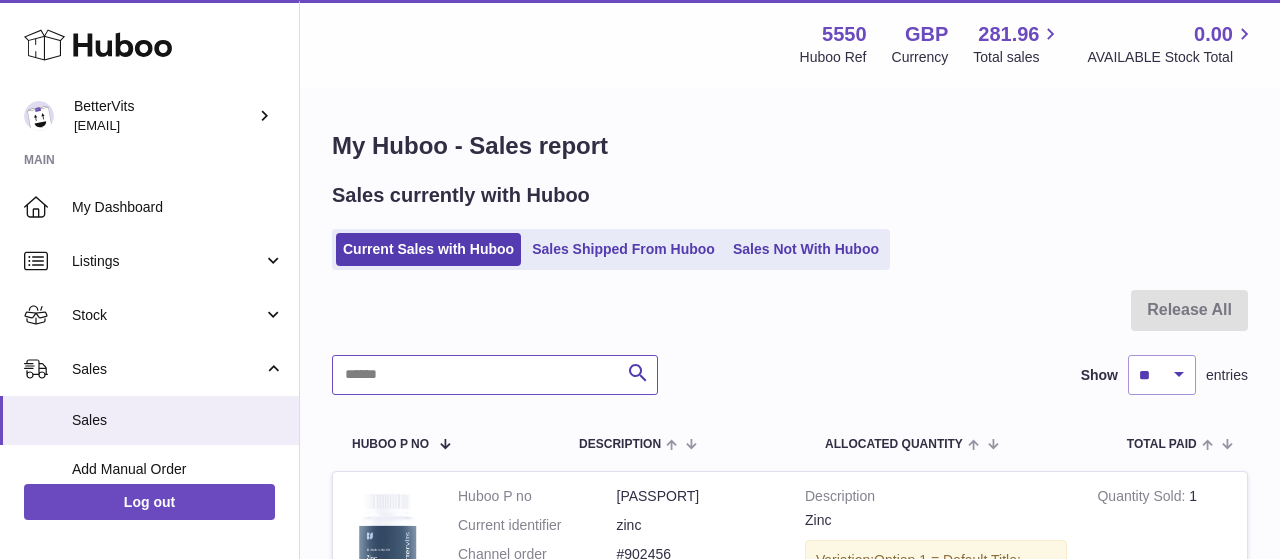 click at bounding box center (495, 375) 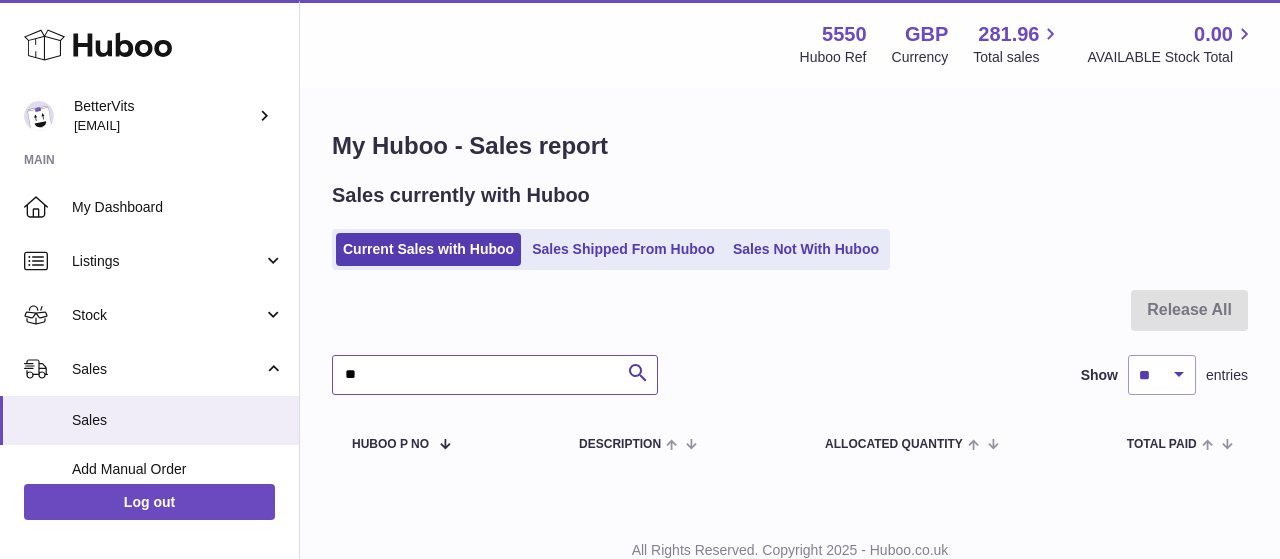 type on "*" 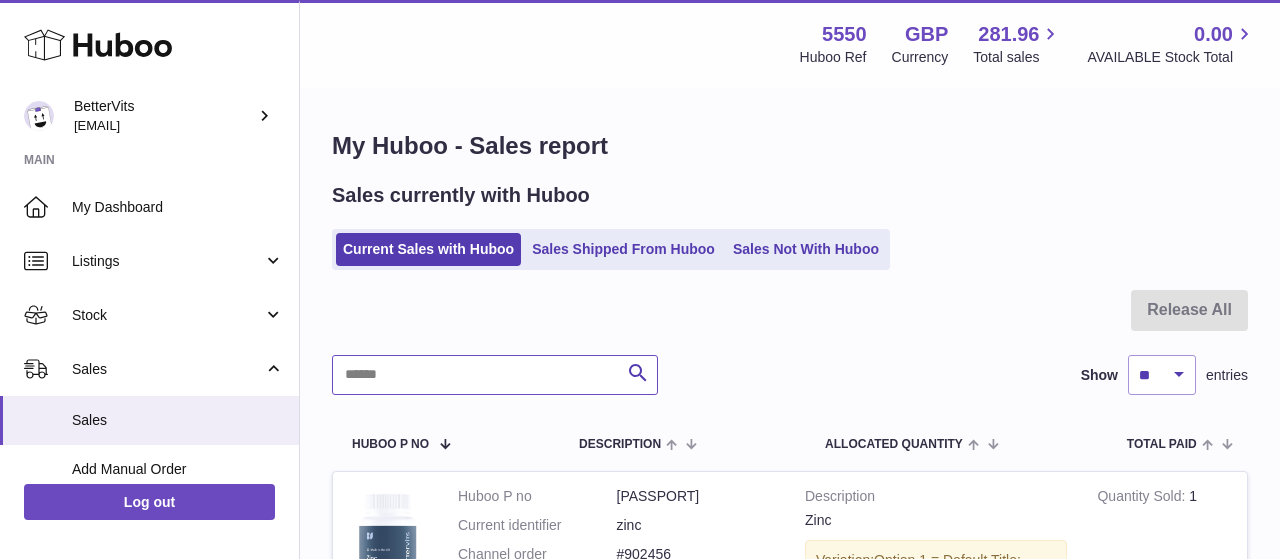 click at bounding box center [495, 375] 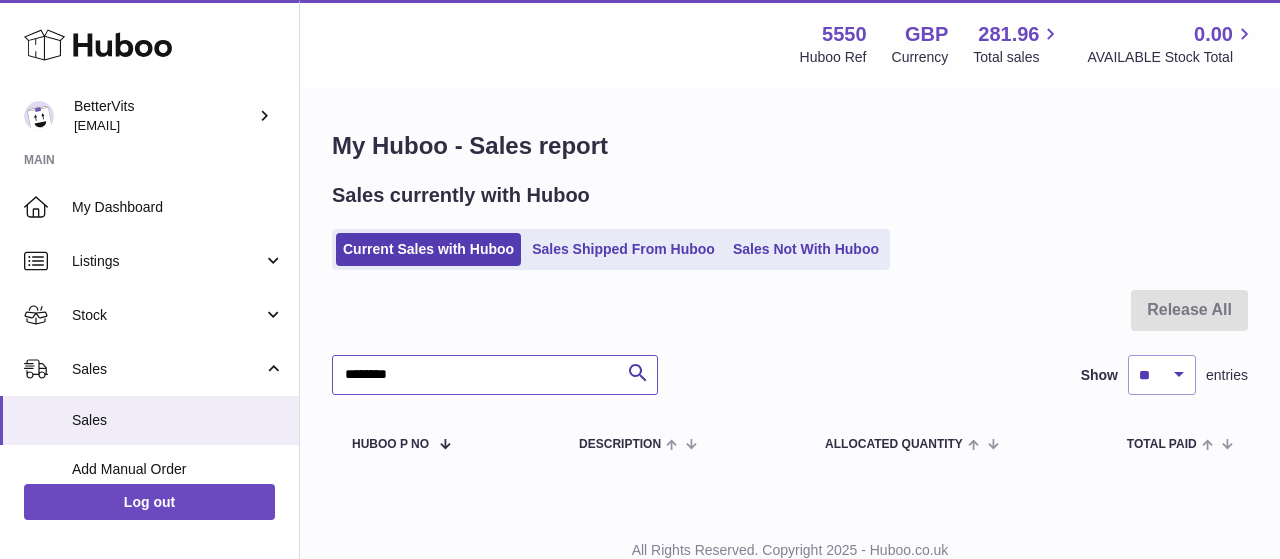 click on "********" at bounding box center [495, 375] 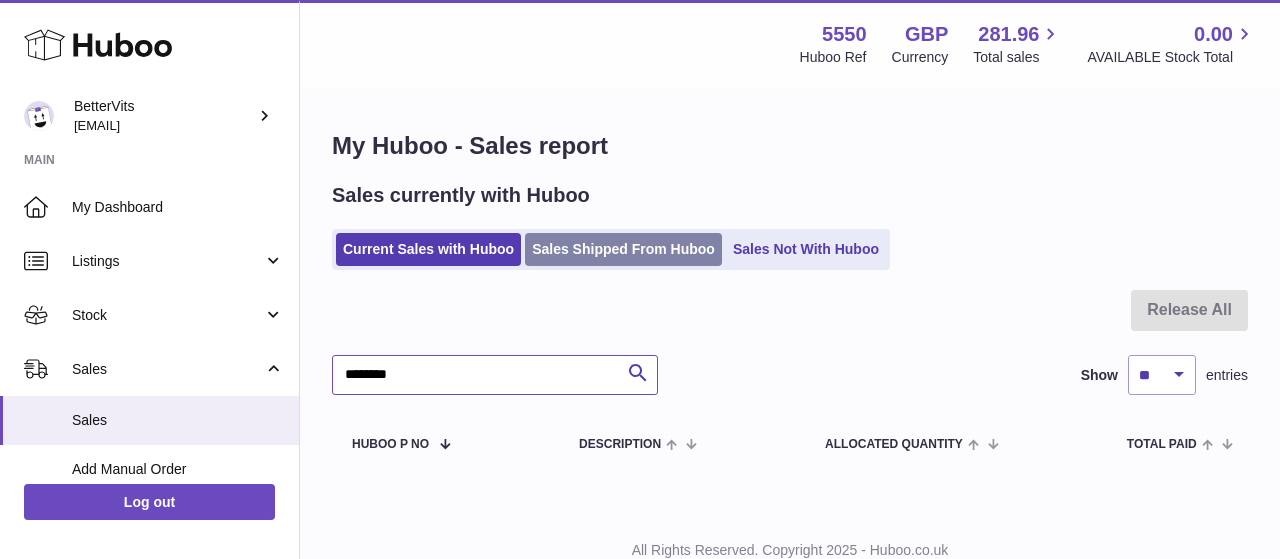 type on "********" 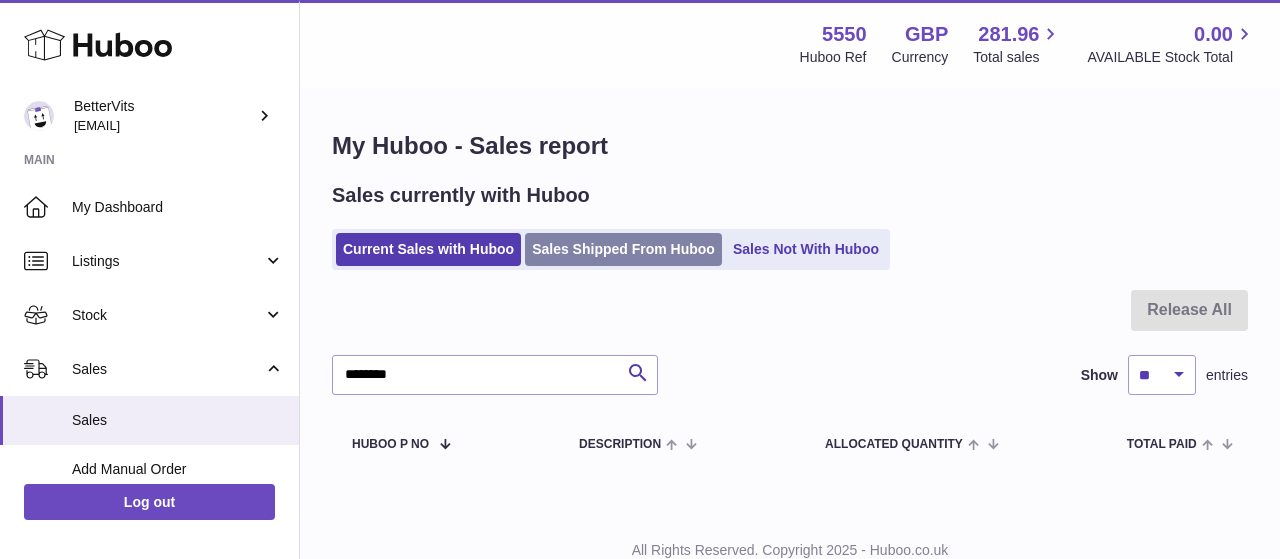 click on "Sales Shipped From Huboo" at bounding box center [623, 249] 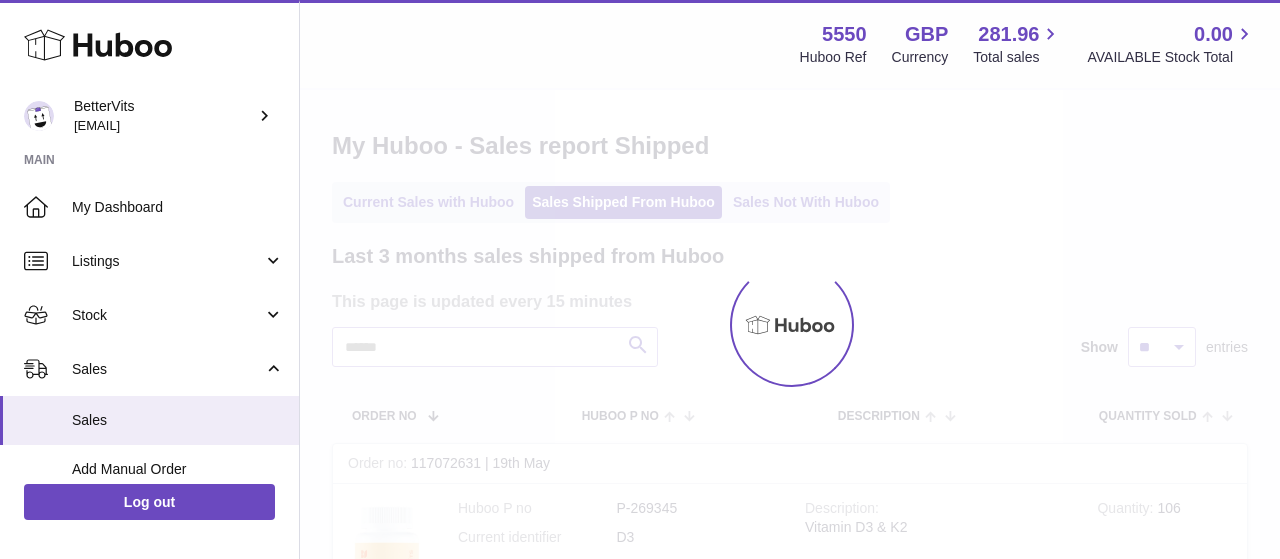 scroll, scrollTop: 0, scrollLeft: 0, axis: both 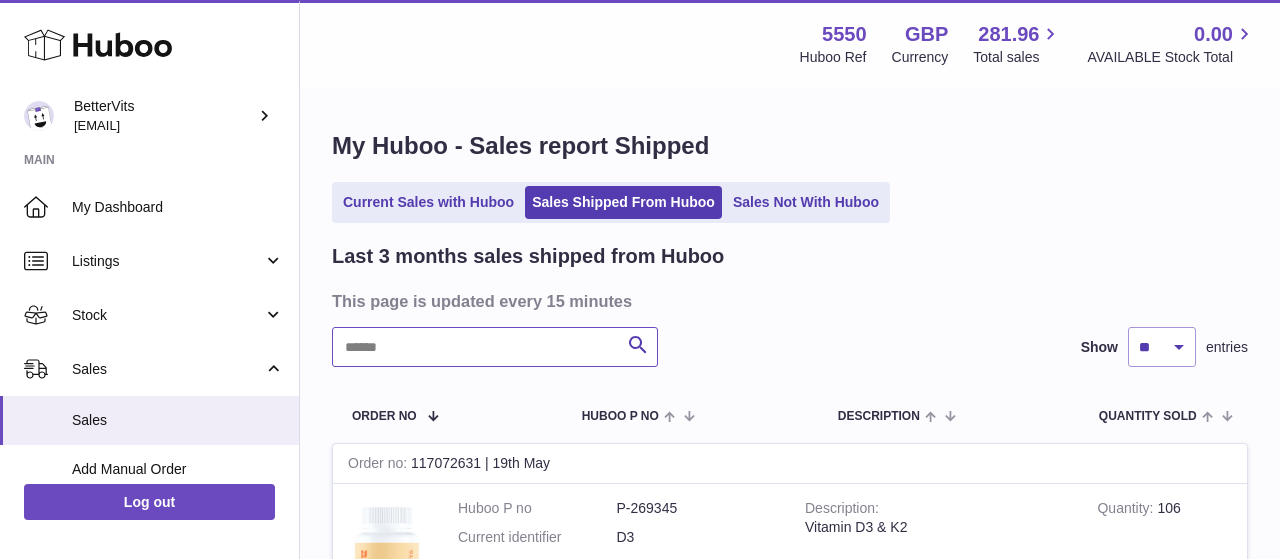 click at bounding box center [495, 347] 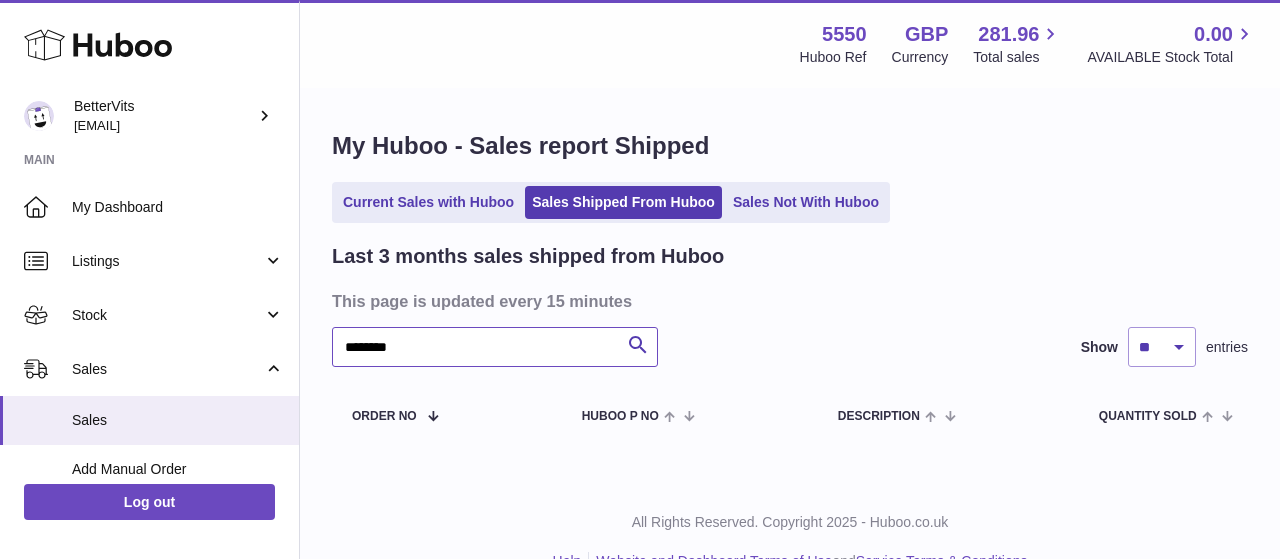 type on "********" 